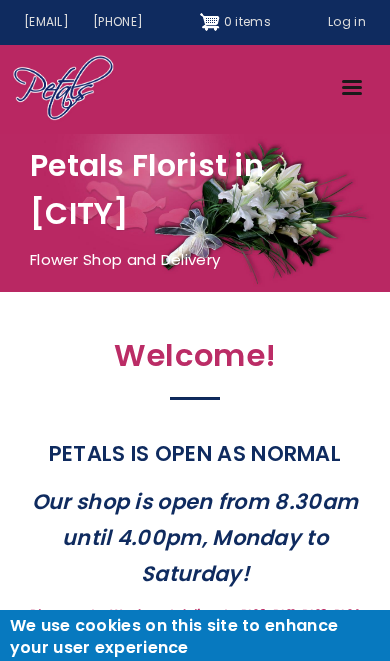 scroll, scrollTop: 0, scrollLeft: 0, axis: both 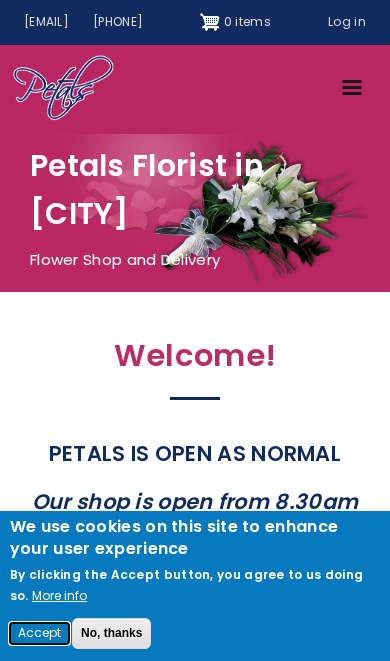 click on "Accept" at bounding box center (39, 633) 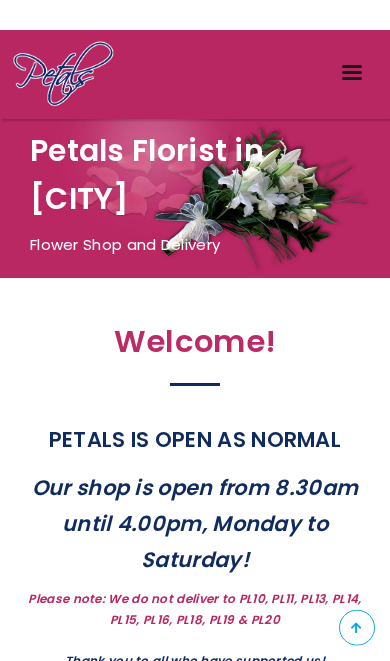 scroll, scrollTop: 0, scrollLeft: 0, axis: both 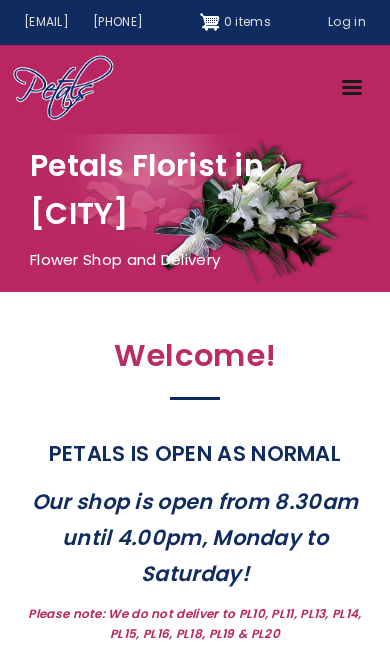 click on "Menu" at bounding box center [353, 89] 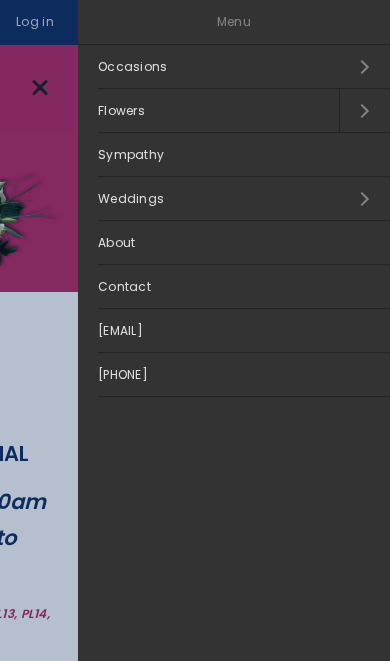 click on "Occasions Open submenu" at bounding box center (234, 67) 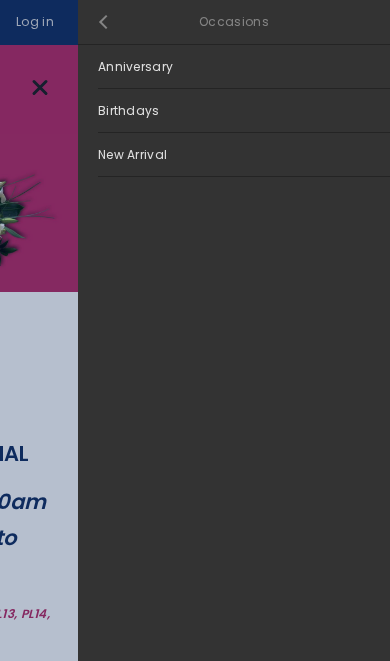 click on "Close submenu" at bounding box center [103, 22] 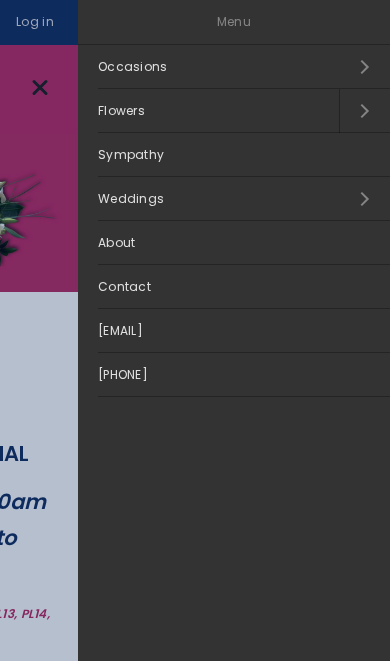 click on "Sympathy" at bounding box center [234, 155] 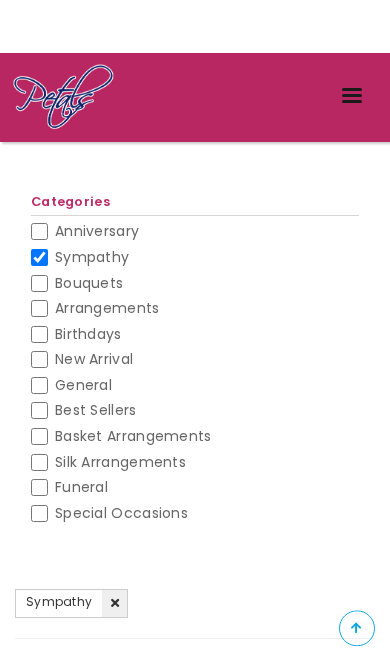 scroll, scrollTop: 81, scrollLeft: 0, axis: vertical 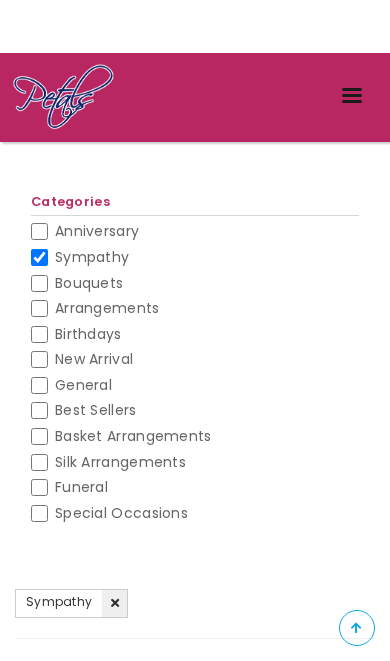 click on "Silk Arrangements" at bounding box center (39, 462) 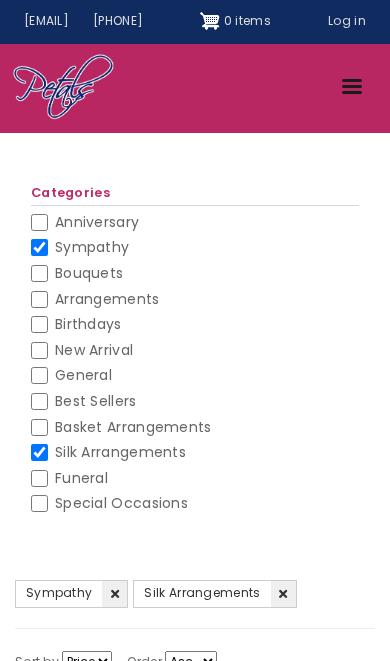 scroll, scrollTop: 1, scrollLeft: 0, axis: vertical 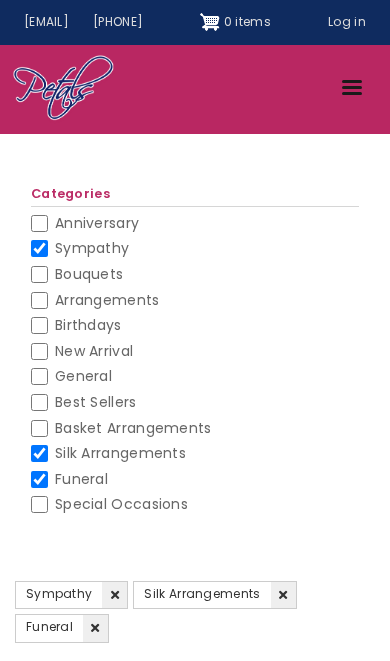 click on "Silk Arrangements" at bounding box center [39, 453] 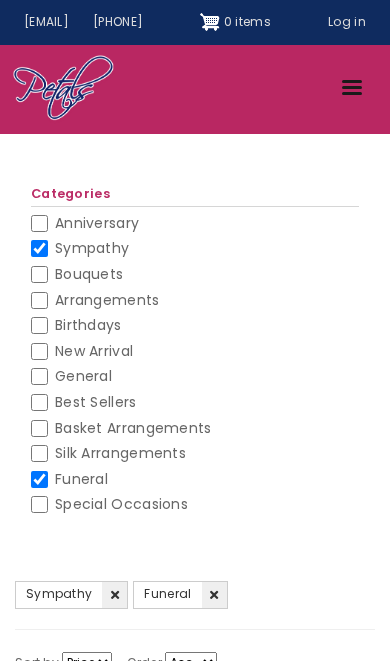 scroll, scrollTop: 0, scrollLeft: 0, axis: both 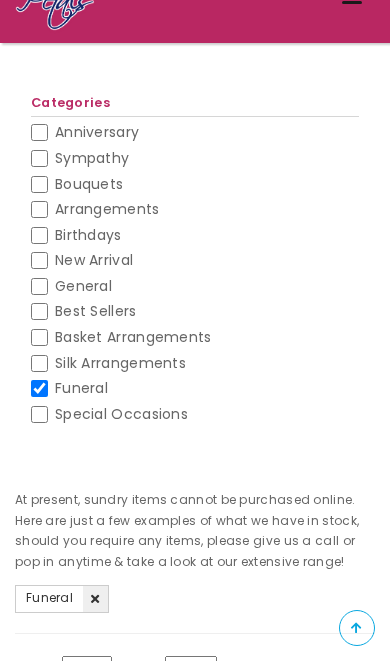 click on "Sympathy" at bounding box center (39, 158) 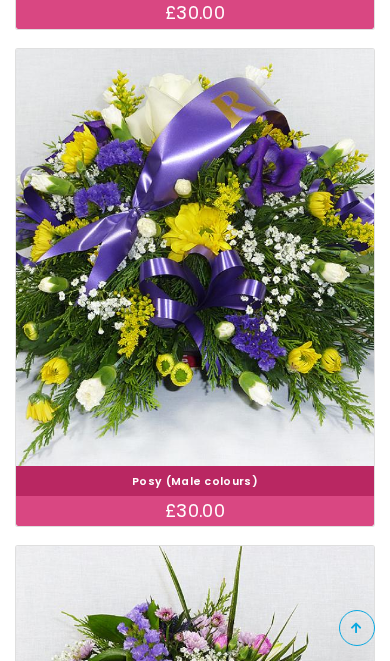 scroll, scrollTop: 3288, scrollLeft: 0, axis: vertical 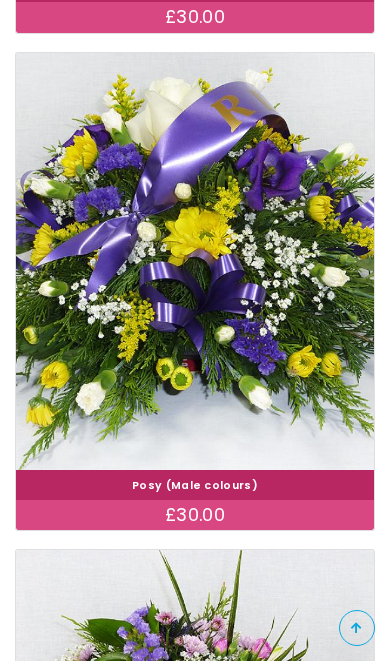 click at bounding box center (195, 262) 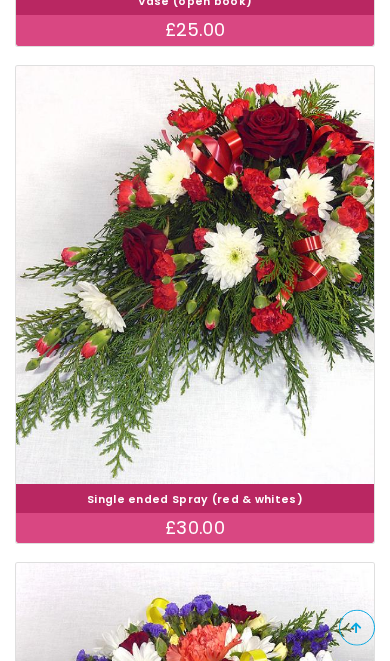scroll, scrollTop: 2278, scrollLeft: 0, axis: vertical 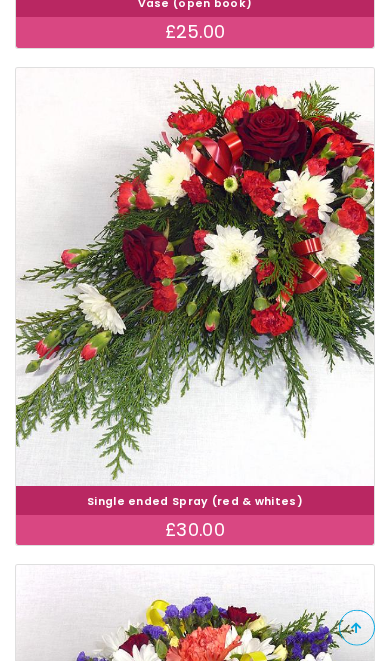 click on "£30.00" at bounding box center [195, 530] 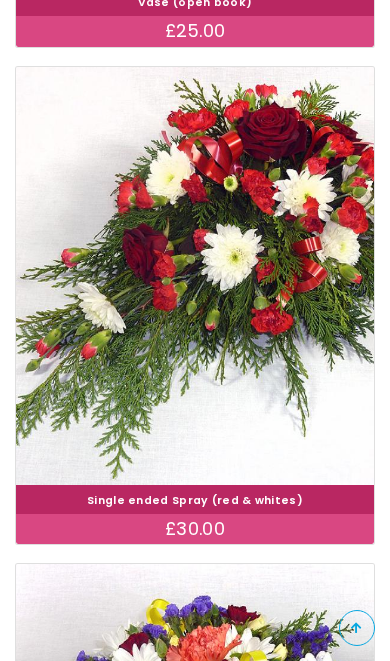 click at bounding box center [195, 276] 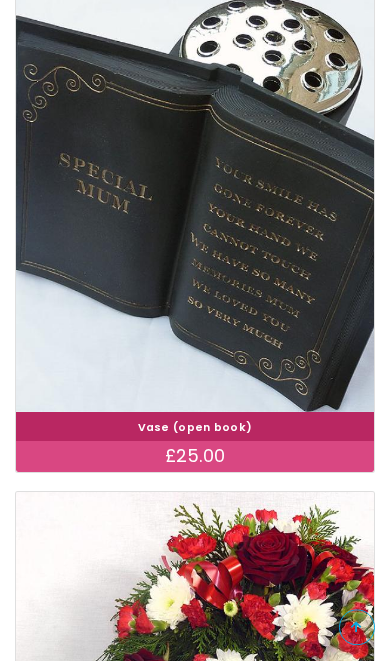 scroll, scrollTop: 1854, scrollLeft: 0, axis: vertical 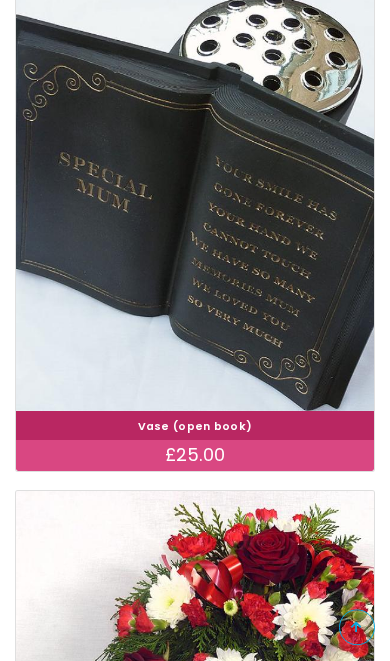click at bounding box center [195, 701] 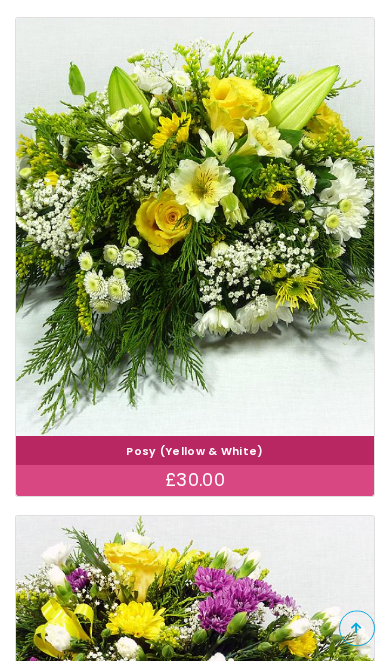 scroll, scrollTop: 5810, scrollLeft: 0, axis: vertical 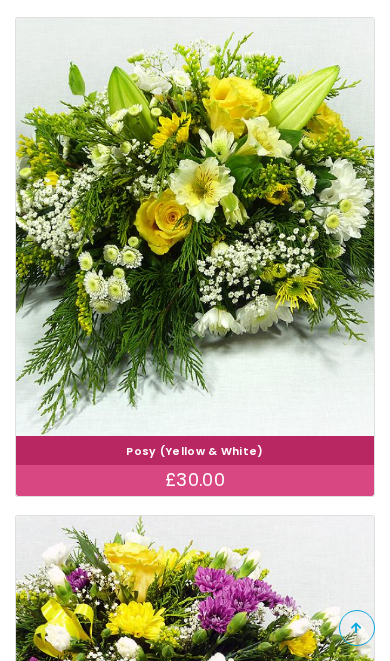click at bounding box center (195, 227) 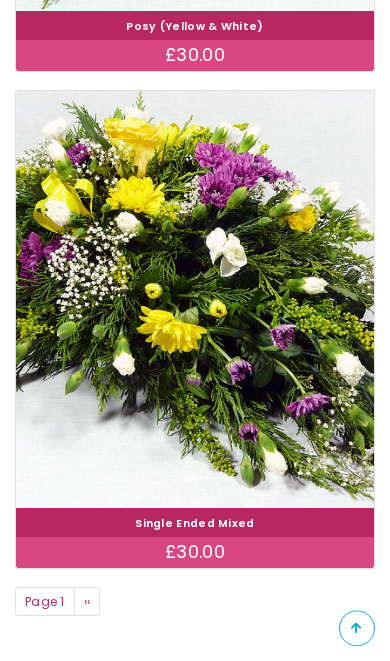 scroll, scrollTop: 6235, scrollLeft: 0, axis: vertical 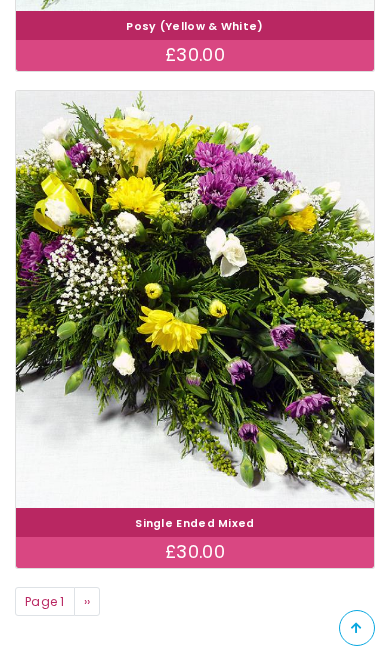 click at bounding box center [195, 300] 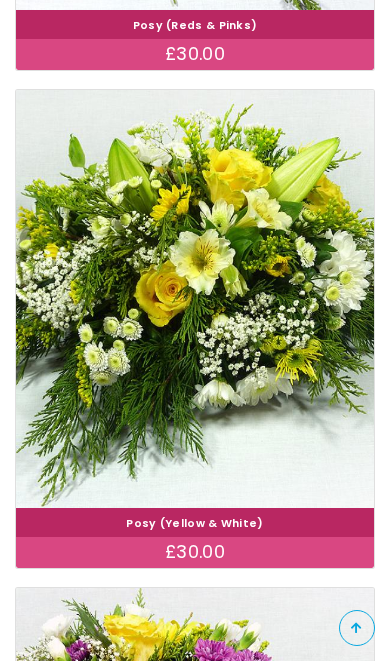scroll, scrollTop: 5738, scrollLeft: 0, axis: vertical 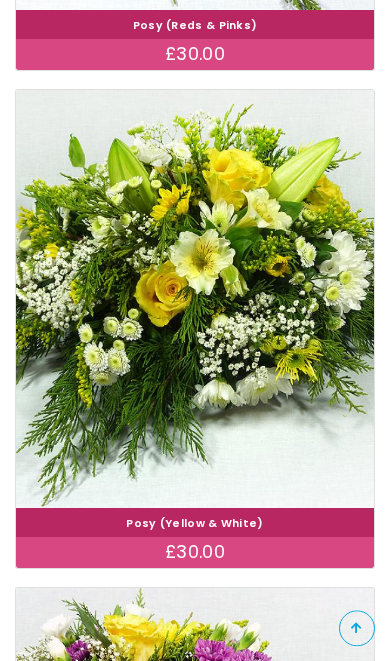 click on "£30.00" at bounding box center [195, 552] 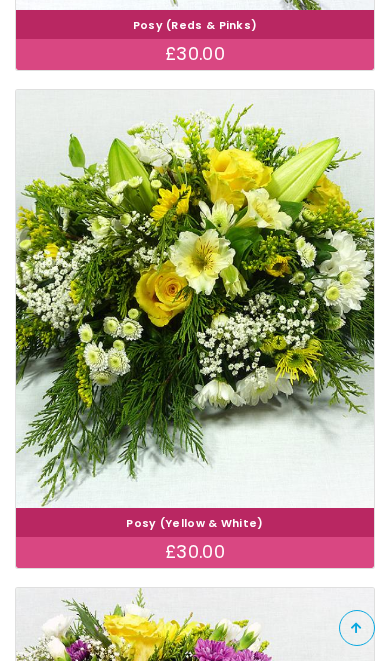 click on "Posy (Yellow & White)" at bounding box center (194, 523) 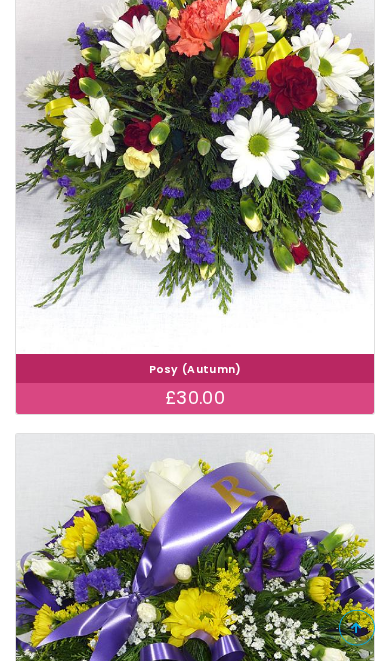 scroll, scrollTop: 2908, scrollLeft: 0, axis: vertical 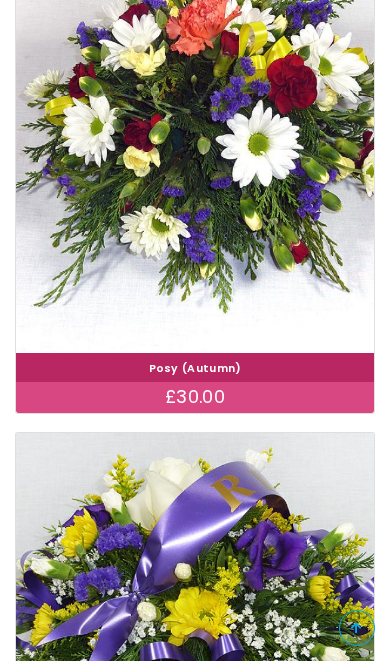 click at bounding box center [195, 144] 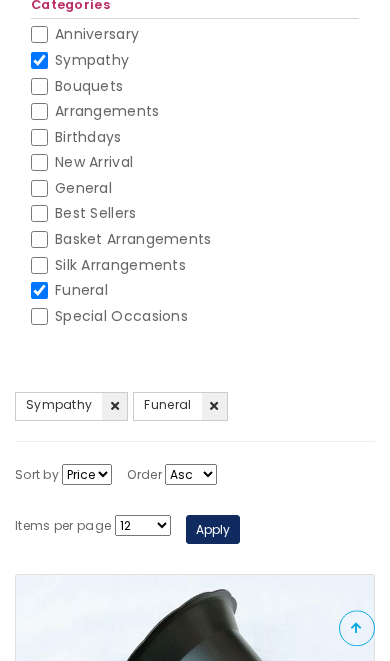 scroll, scrollTop: 253, scrollLeft: 0, axis: vertical 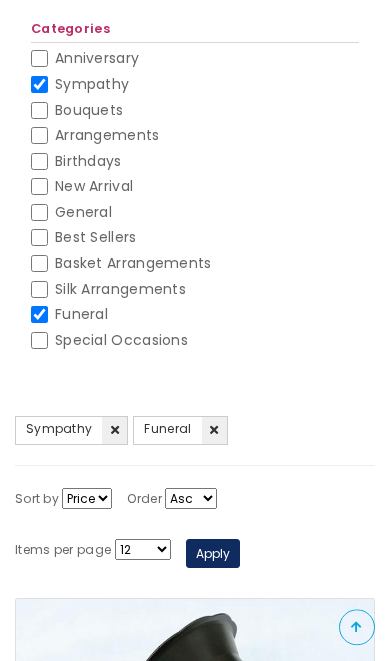 click on "Sympathy" at bounding box center [39, 85] 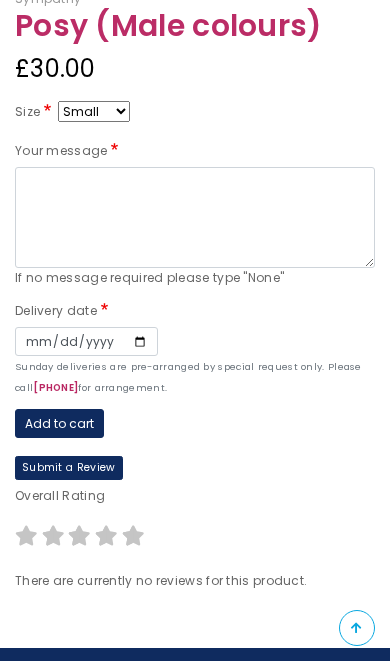 scroll, scrollTop: 529, scrollLeft: 0, axis: vertical 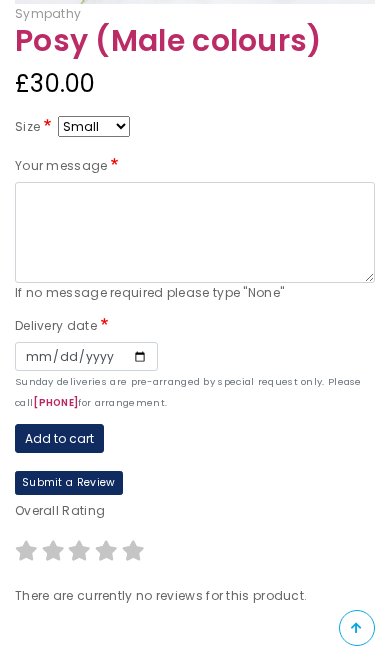 click on "Small Medium Large" at bounding box center [94, 126] 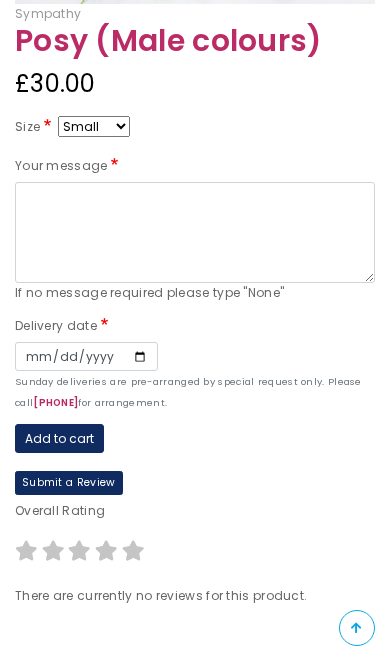 select on "9" 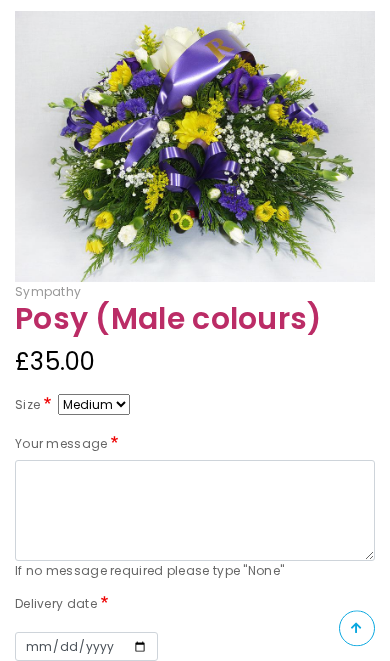 scroll, scrollTop: 213, scrollLeft: 0, axis: vertical 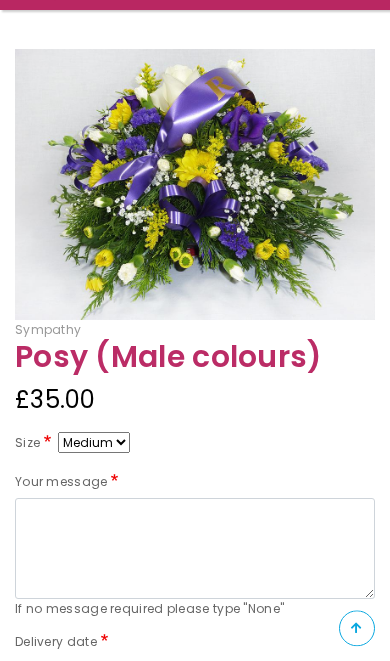 click on "Small Medium Large" at bounding box center (94, 442) 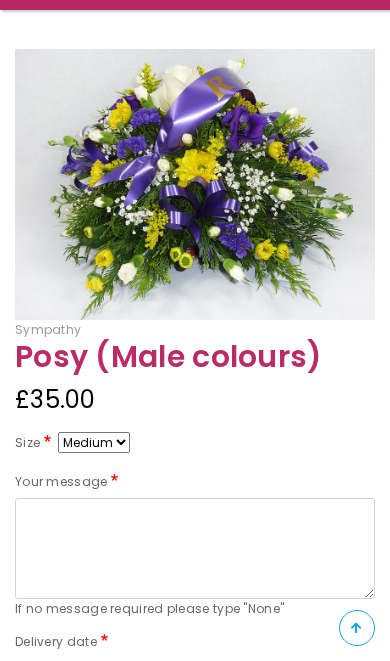 select on "10" 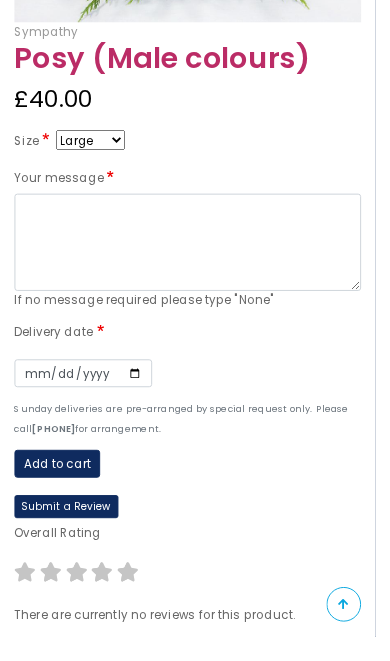 scroll, scrollTop: 485, scrollLeft: 0, axis: vertical 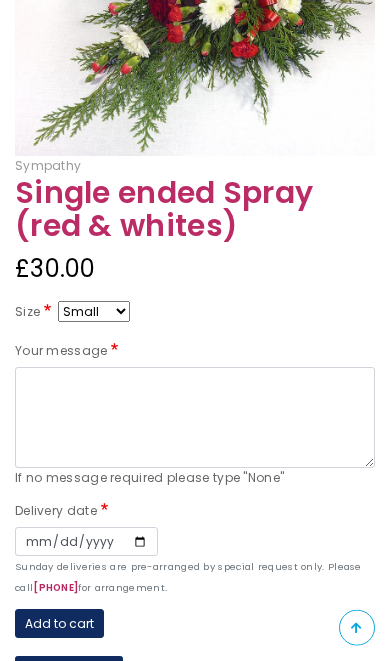 click on "Small Medium Large" at bounding box center [94, 311] 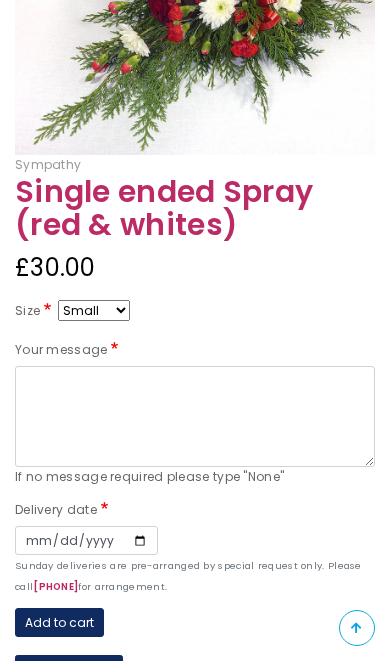 select on "10" 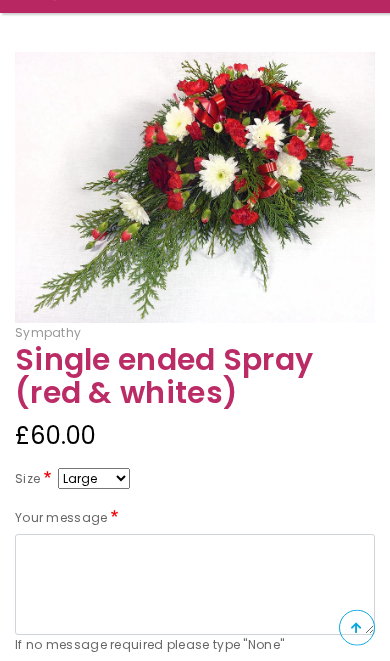 scroll, scrollTop: 222, scrollLeft: 0, axis: vertical 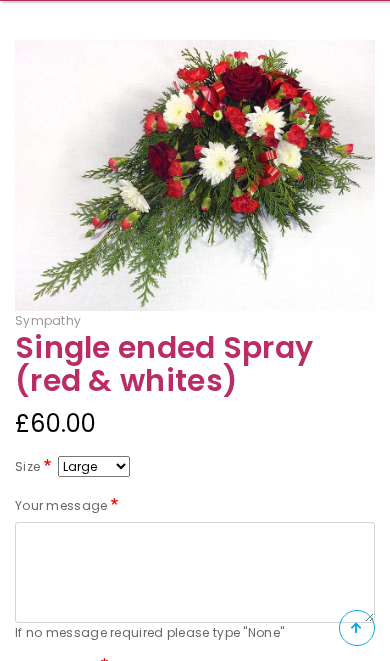 click on "Small Medium Large" at bounding box center [94, 466] 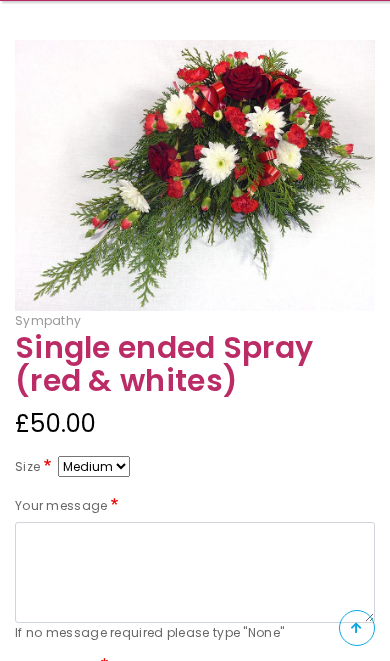 click on "Small Medium Large" at bounding box center (94, 466) 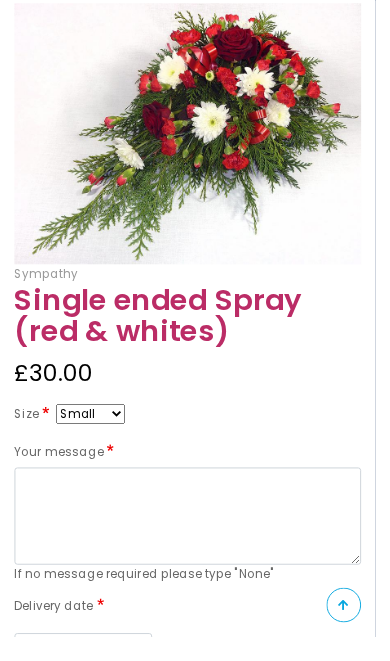 scroll, scrollTop: 232, scrollLeft: 0, axis: vertical 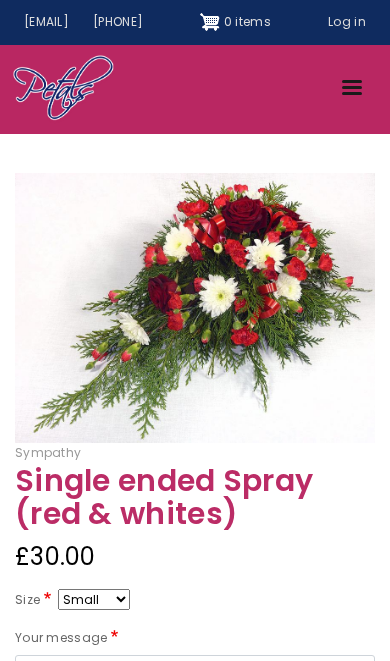 click on "Single ended Spray (red & whites)" at bounding box center (195, 497) 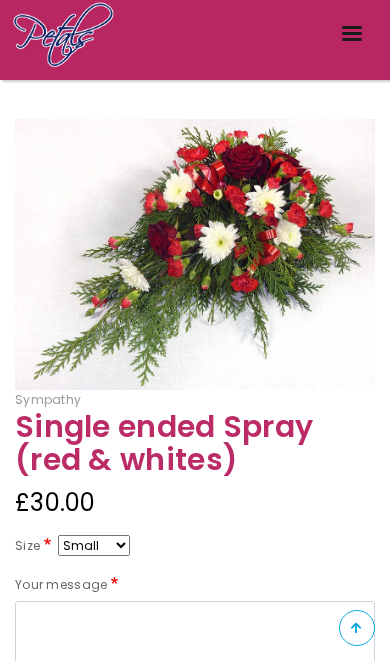 scroll, scrollTop: 0, scrollLeft: 0, axis: both 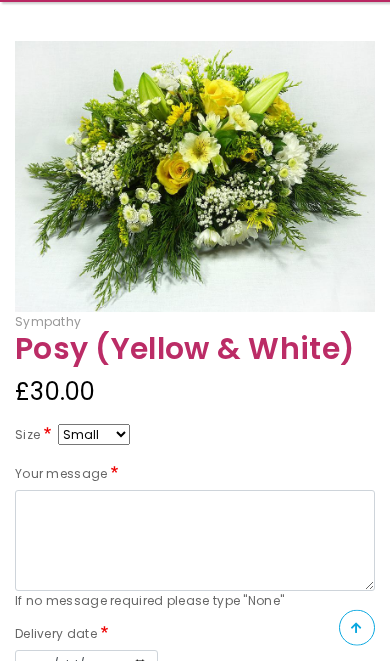 click on "Small Medium Large" at bounding box center [94, 434] 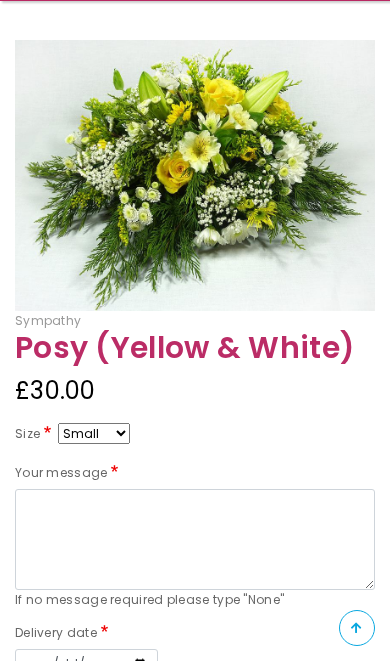 select on "10" 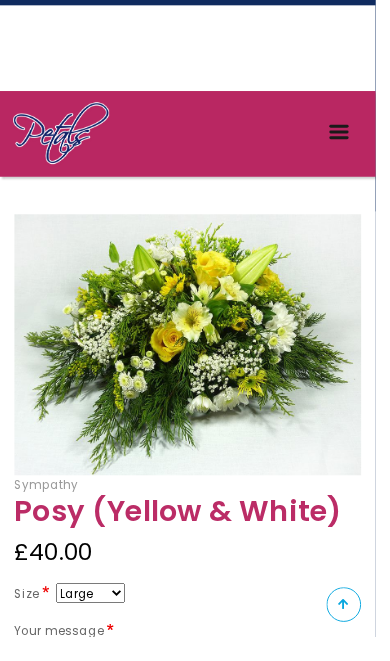 scroll, scrollTop: 0, scrollLeft: 0, axis: both 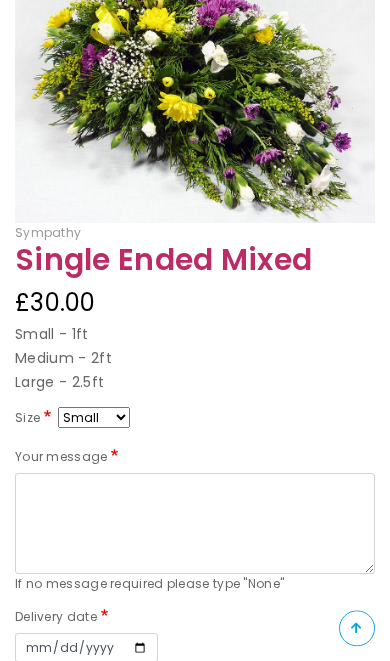 click on "Small Medium Large" at bounding box center (94, 417) 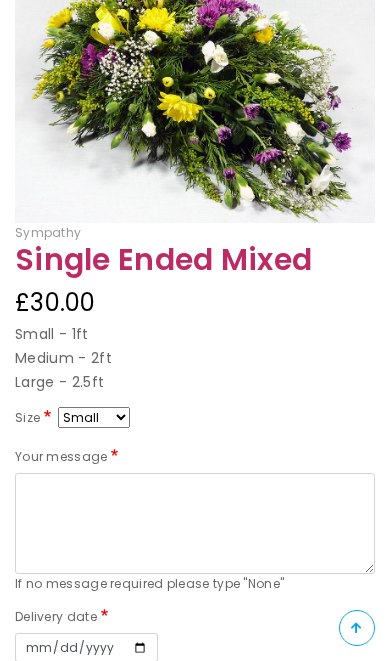 select on "9" 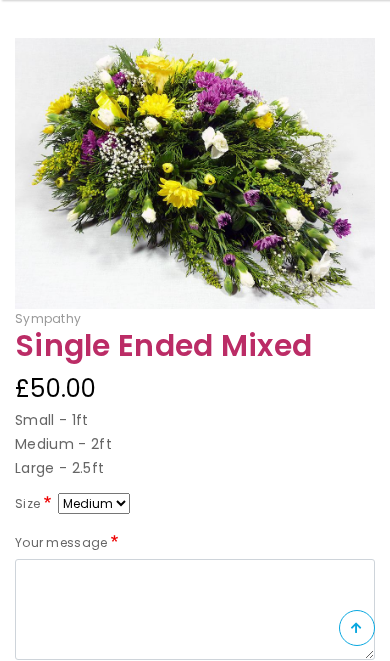 scroll, scrollTop: 223, scrollLeft: 0, axis: vertical 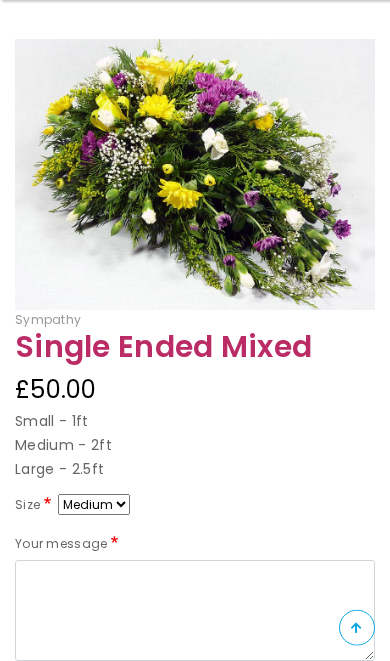 click on "Small Medium Large" at bounding box center [94, 504] 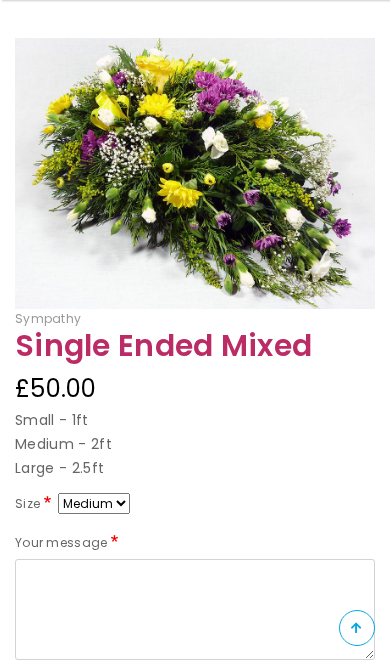 select on "10" 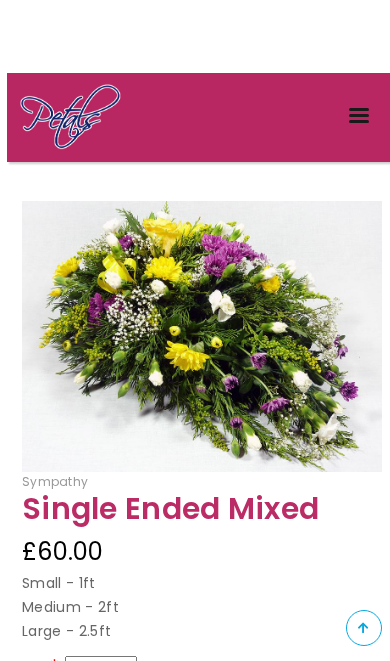 scroll, scrollTop: 0, scrollLeft: 0, axis: both 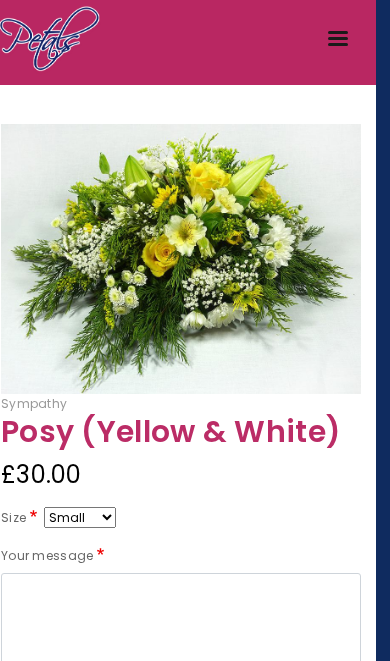 click on "Small Medium Large" at bounding box center (80, 517) 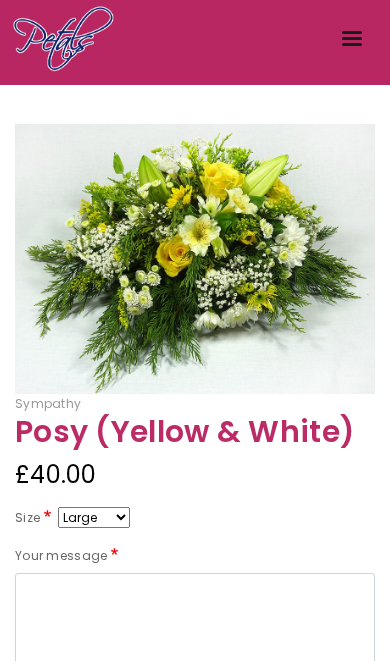 scroll, scrollTop: 0, scrollLeft: 0, axis: both 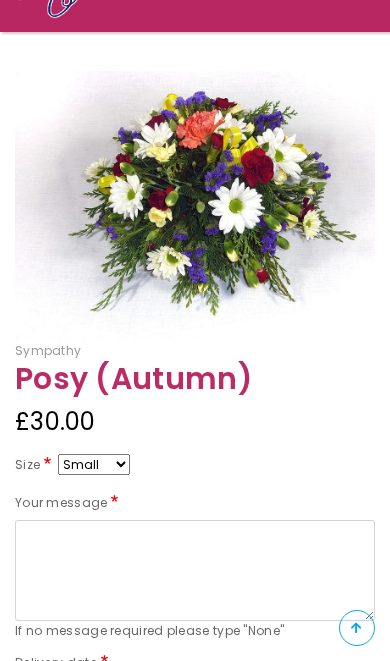 click on "Small Medium Large" at bounding box center [94, 464] 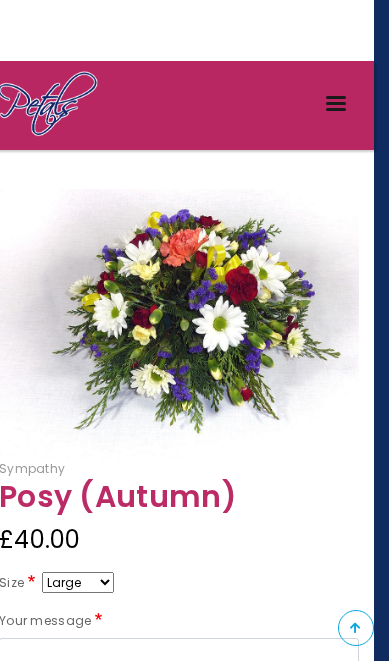 scroll, scrollTop: 0, scrollLeft: 15, axis: horizontal 